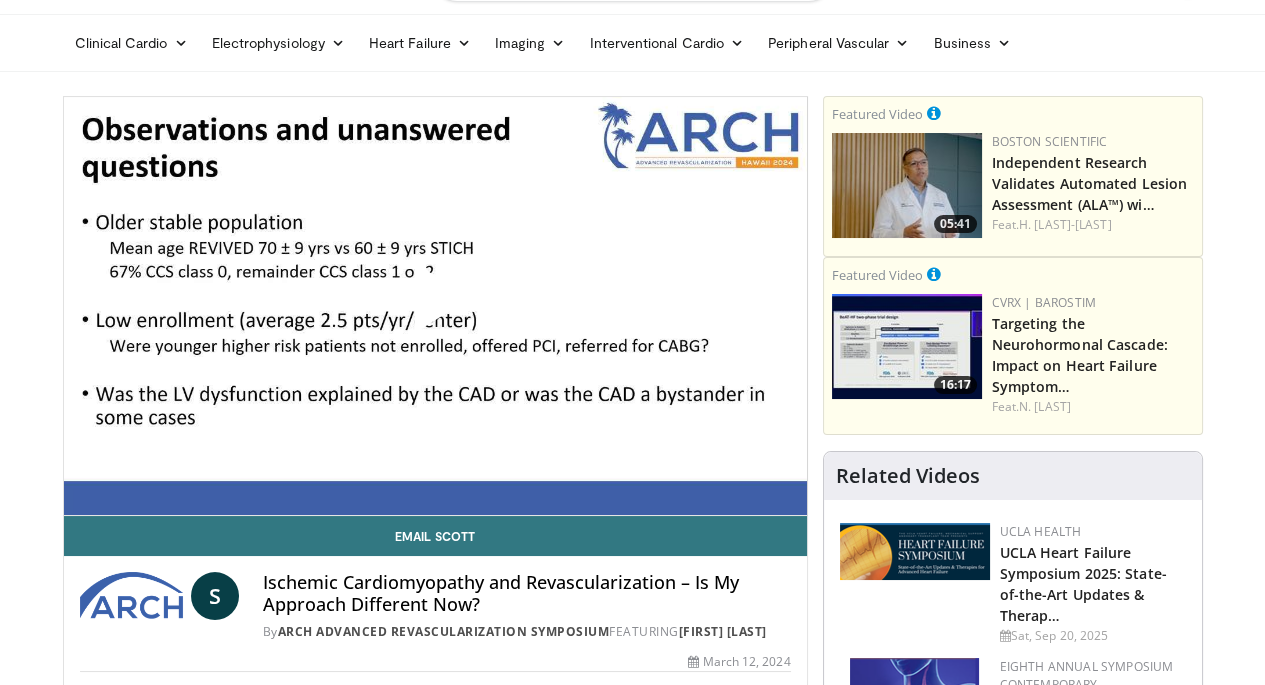 scroll, scrollTop: 46, scrollLeft: 0, axis: vertical 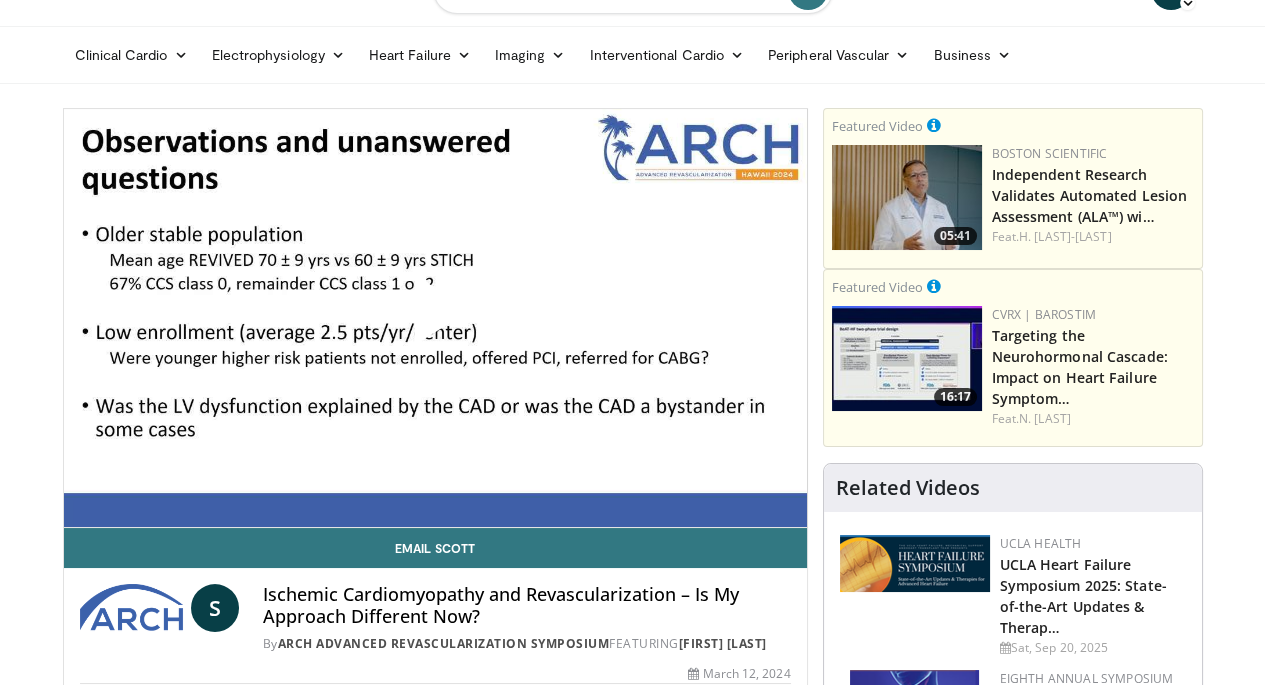 click at bounding box center (435, 318) 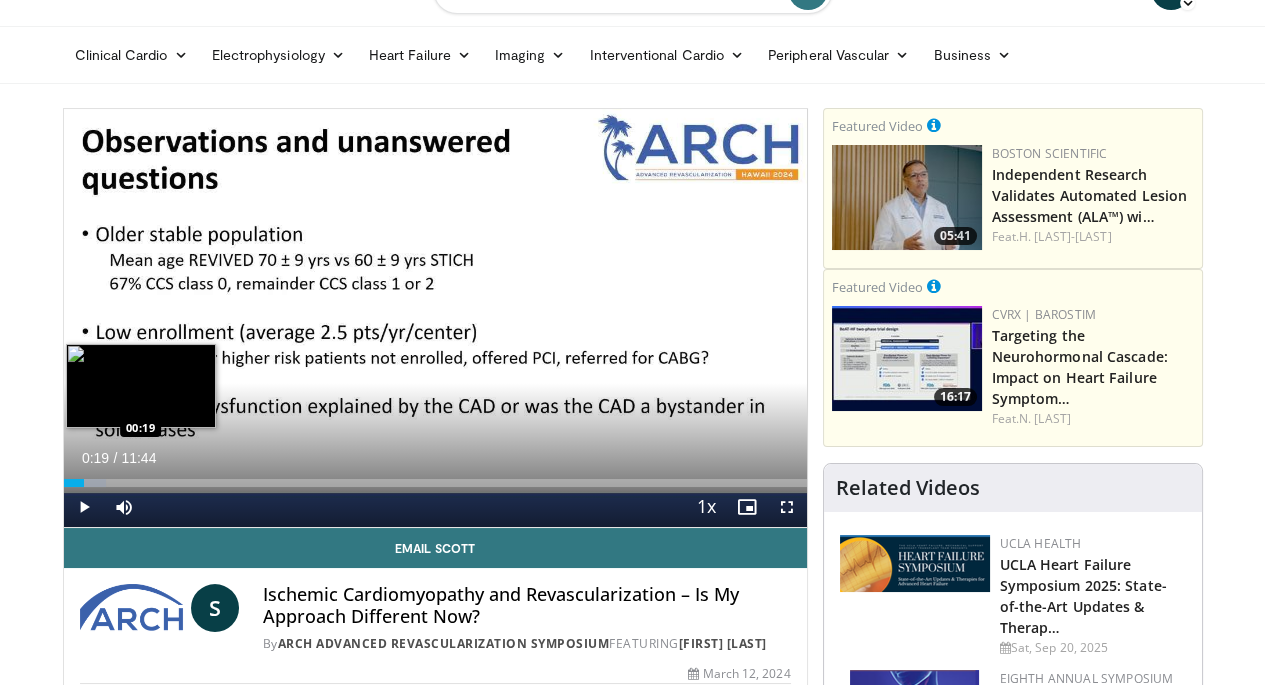 click at bounding box center (85, 483) 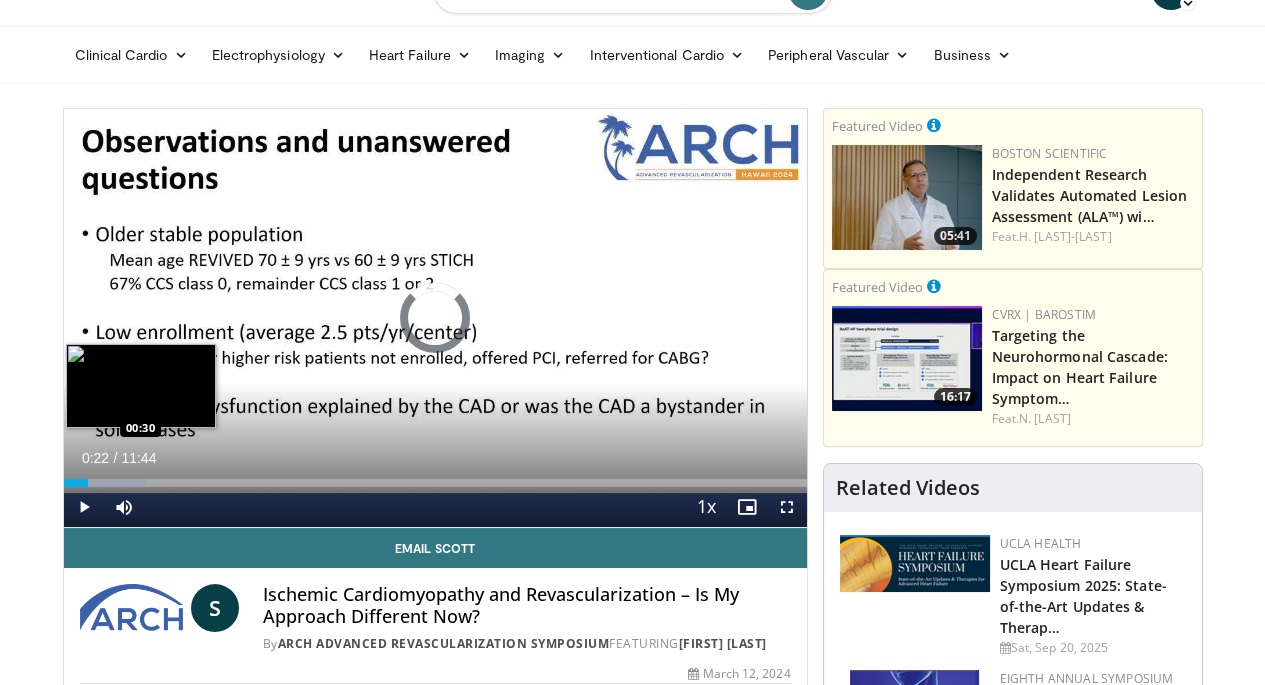 click on "Loaded :  11.26% 00:22 00:30" at bounding box center [435, 483] 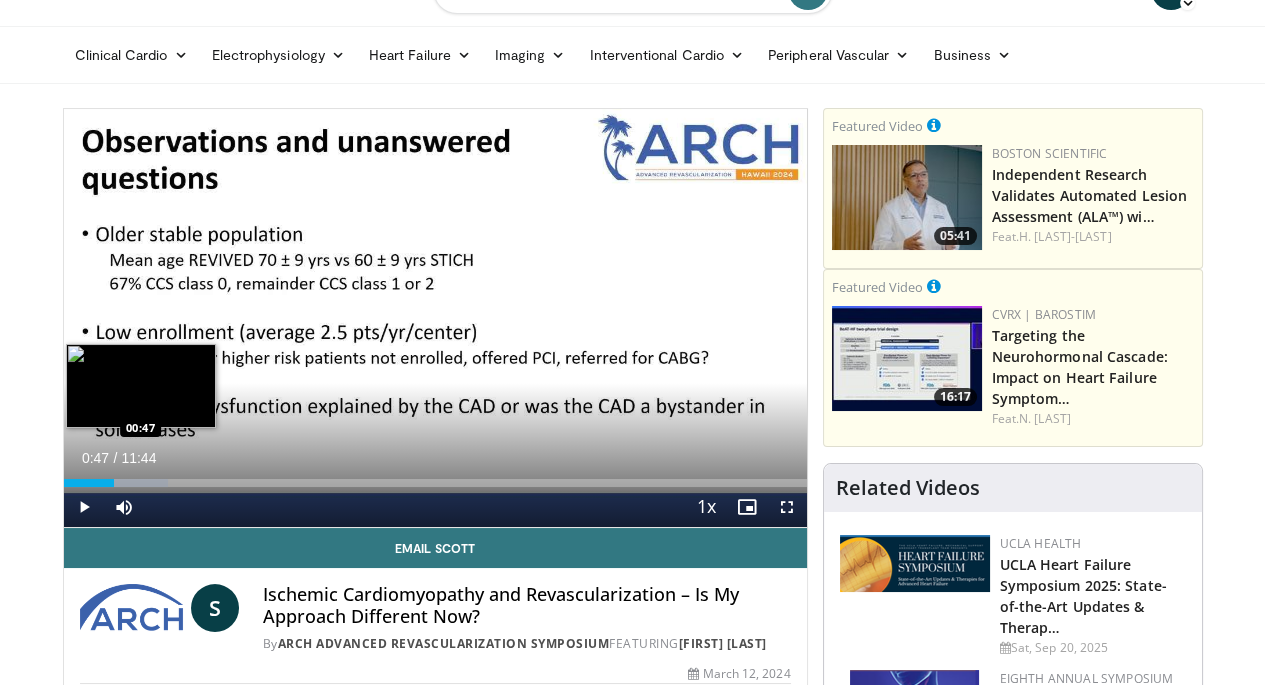 click on "Loaded :  14.08% 00:47 00:47" at bounding box center [435, 483] 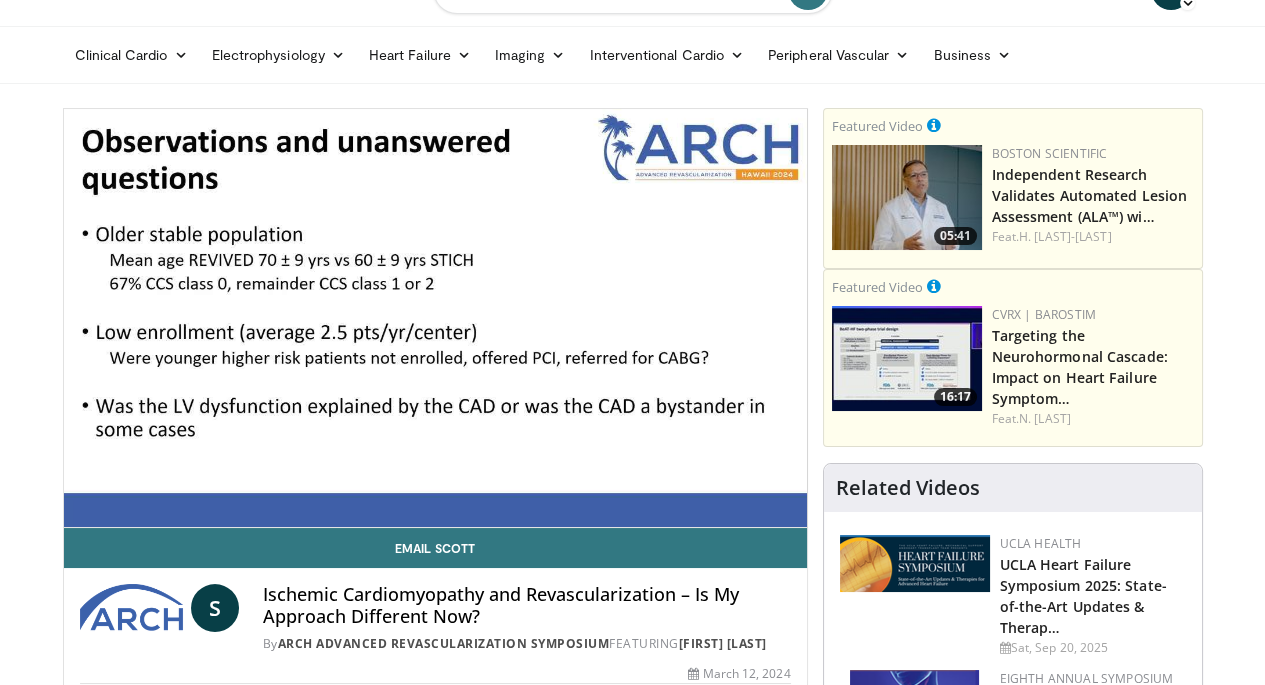 click on "10 seconds
Tap to unmute" at bounding box center (435, 318) 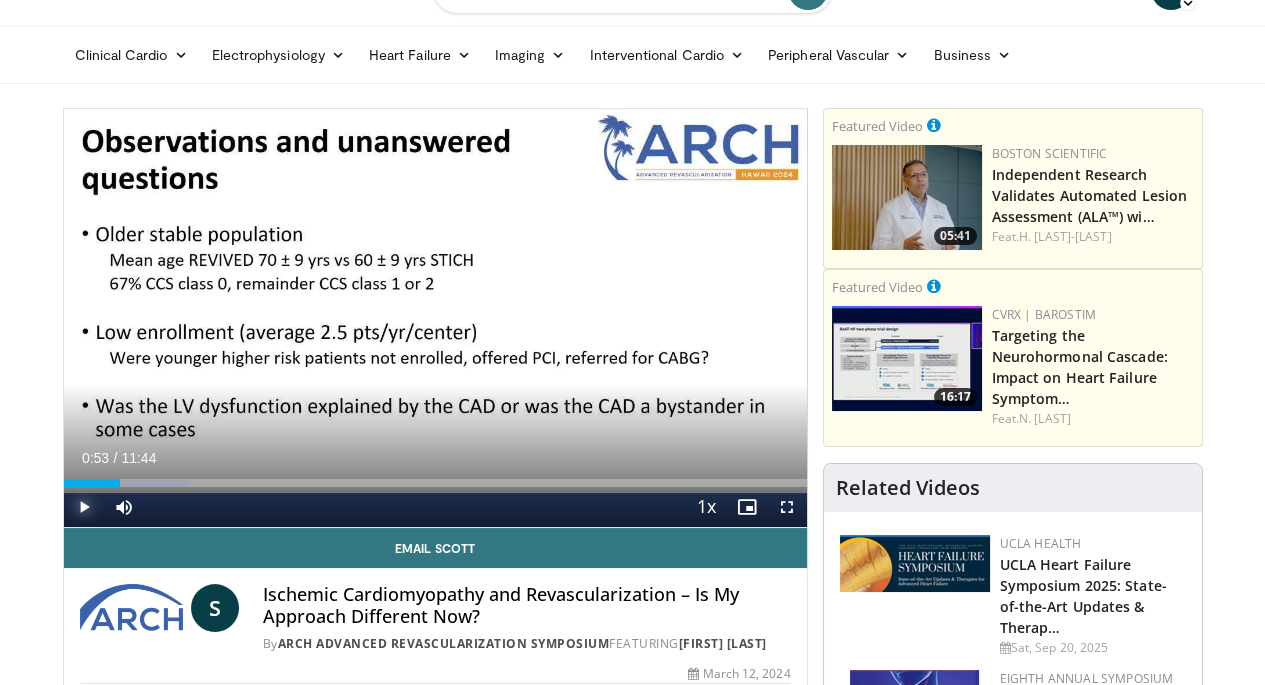 click at bounding box center [84, 507] 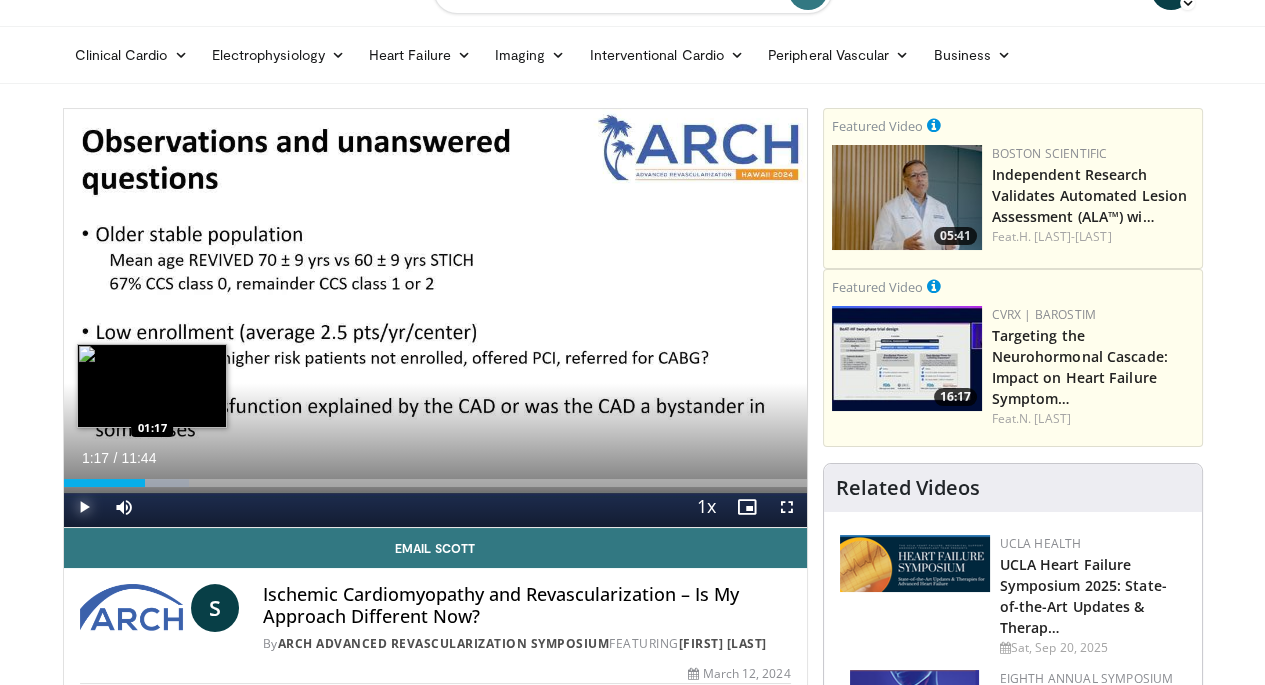 click at bounding box center (138, 483) 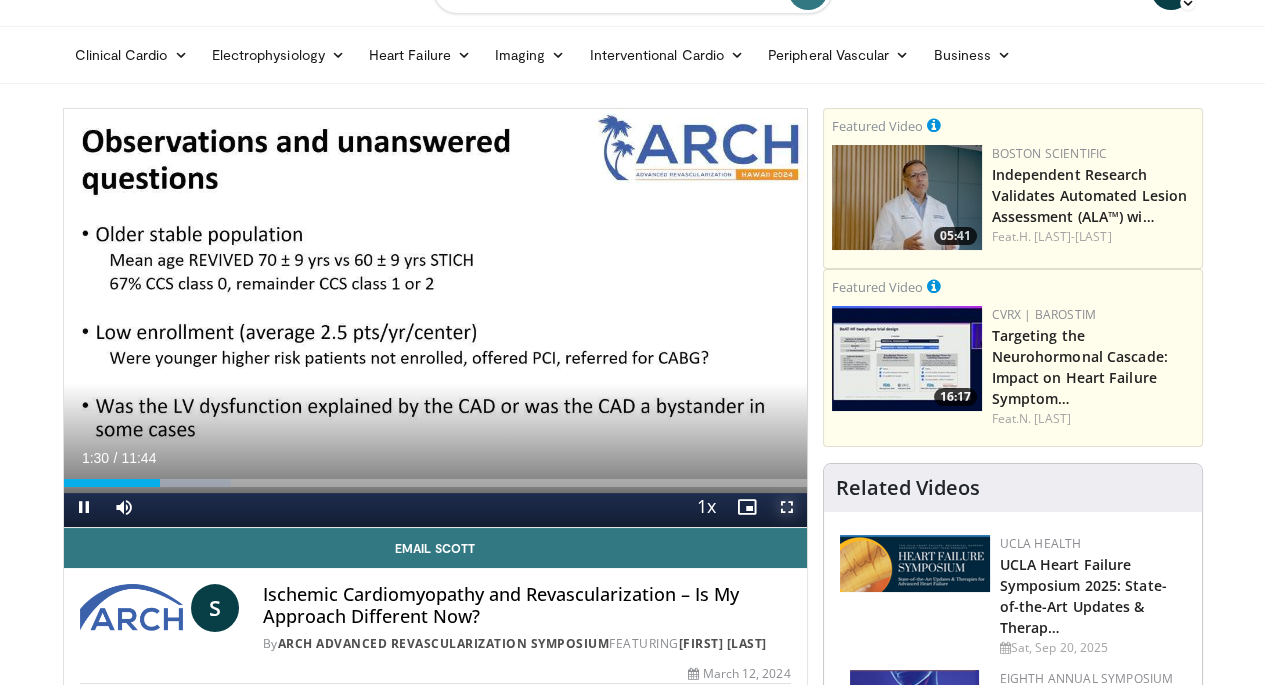 click at bounding box center (787, 507) 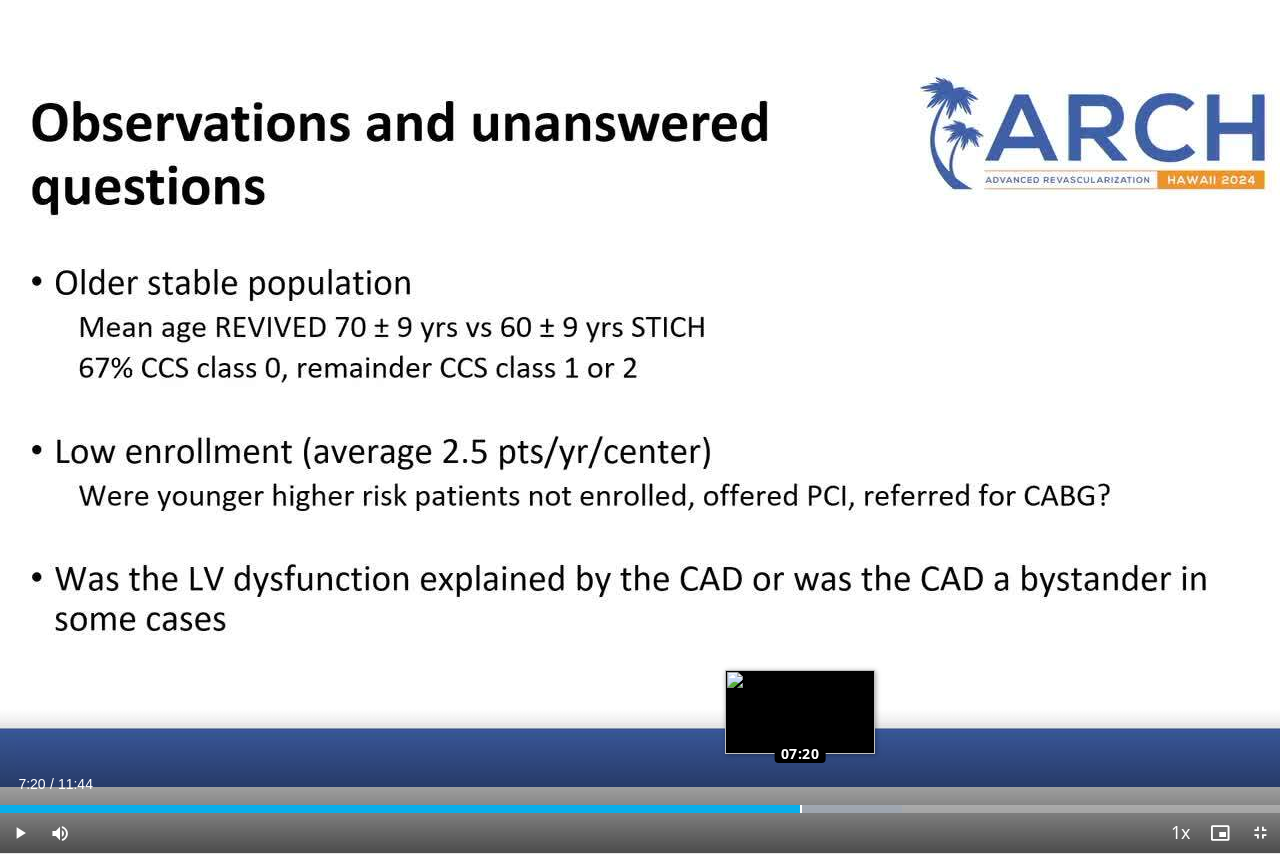 click on "Loaded :  70.45% 07:13 07:20" at bounding box center [640, 809] 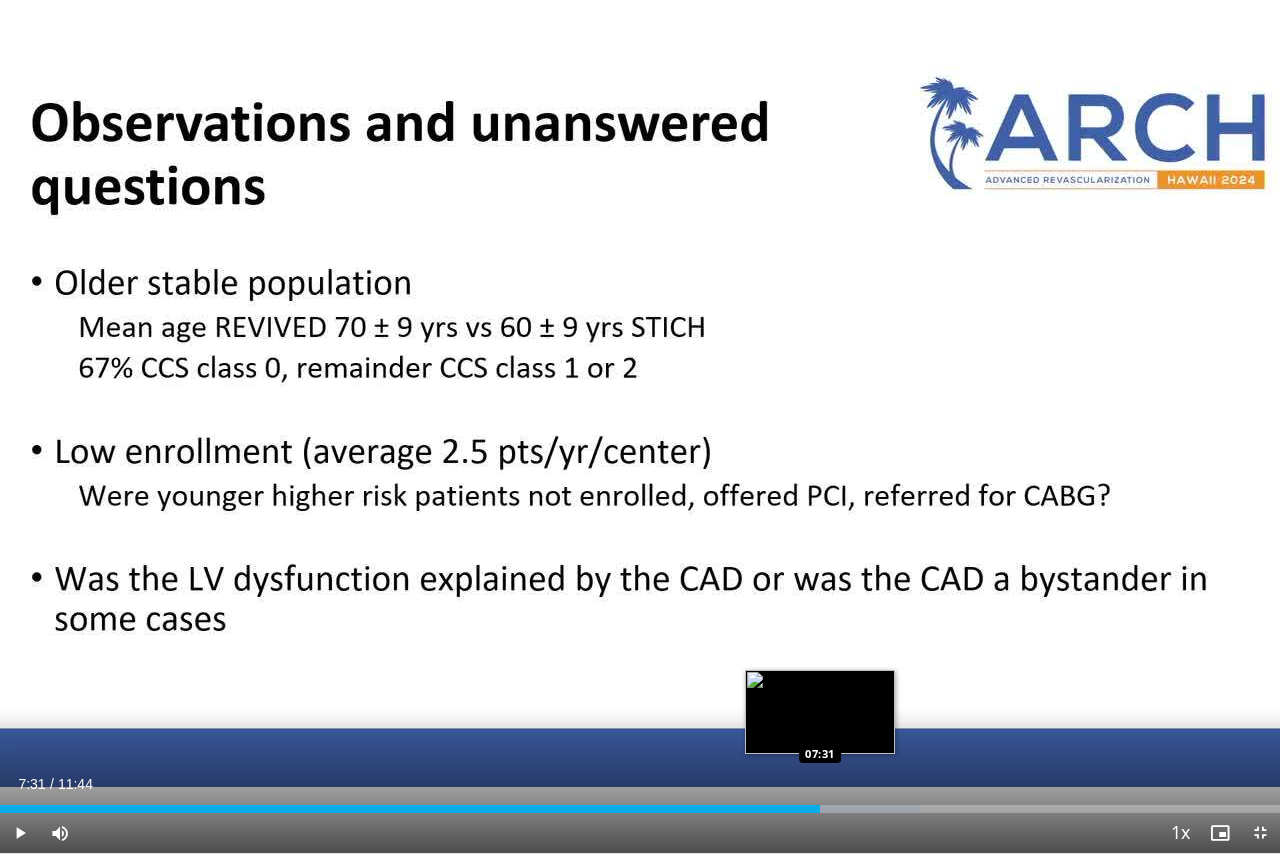 click at bounding box center [834, 809] 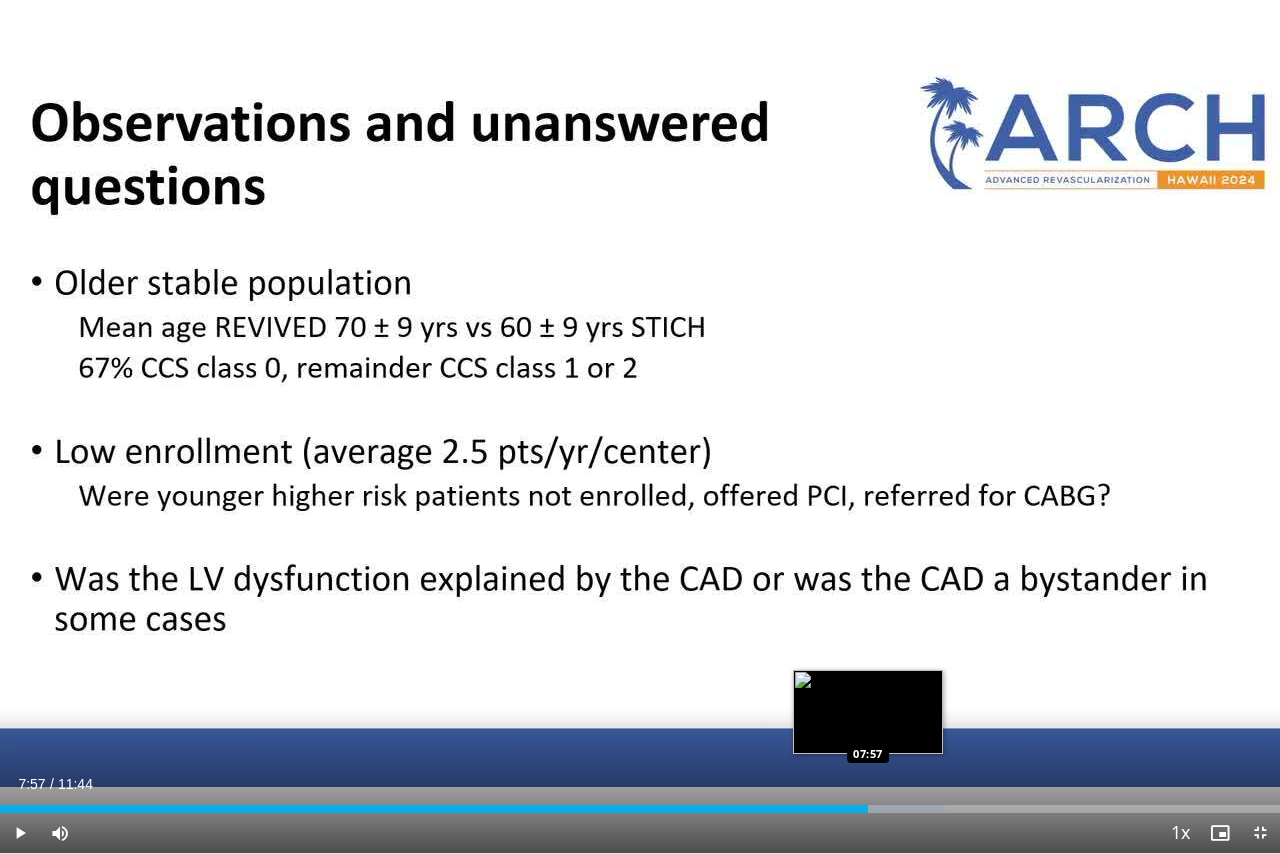 click at bounding box center (859, 809) 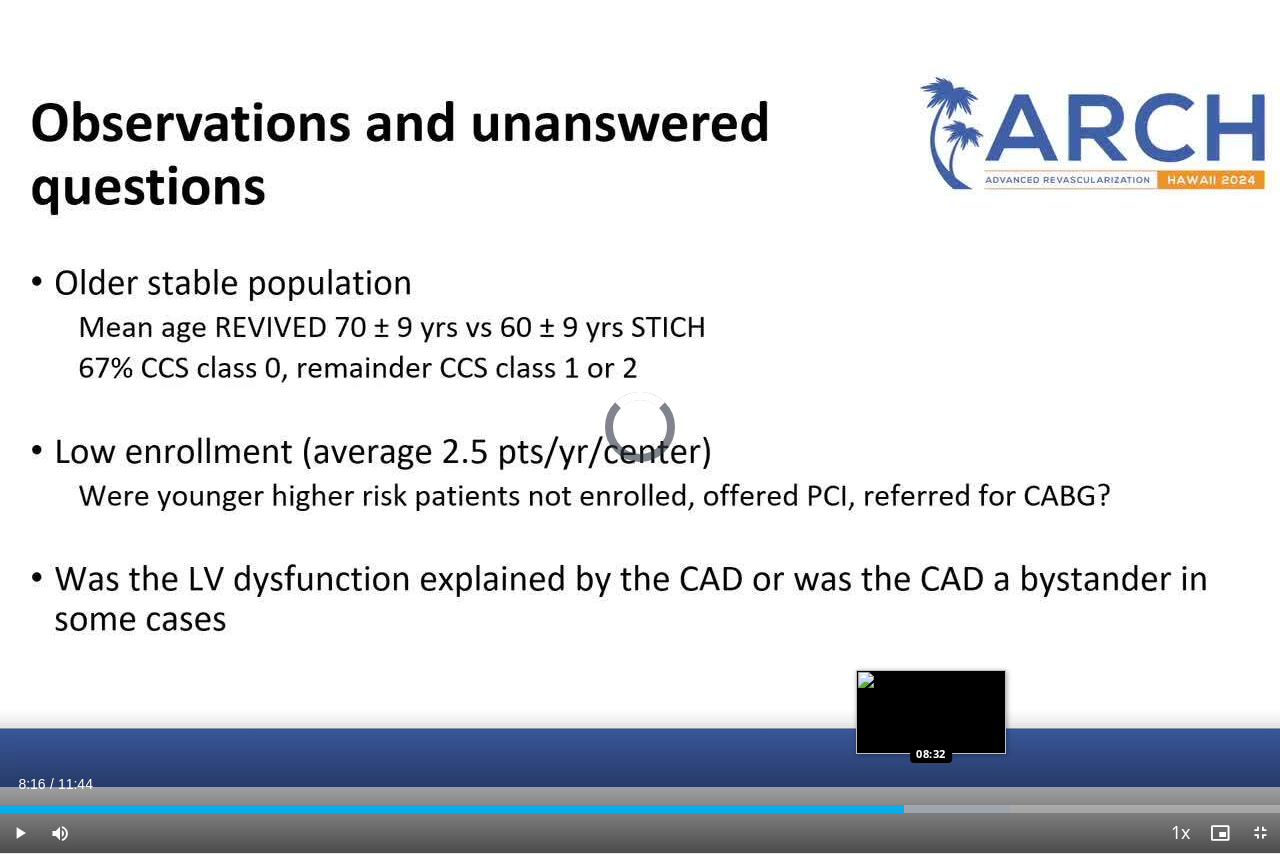 click at bounding box center [928, 809] 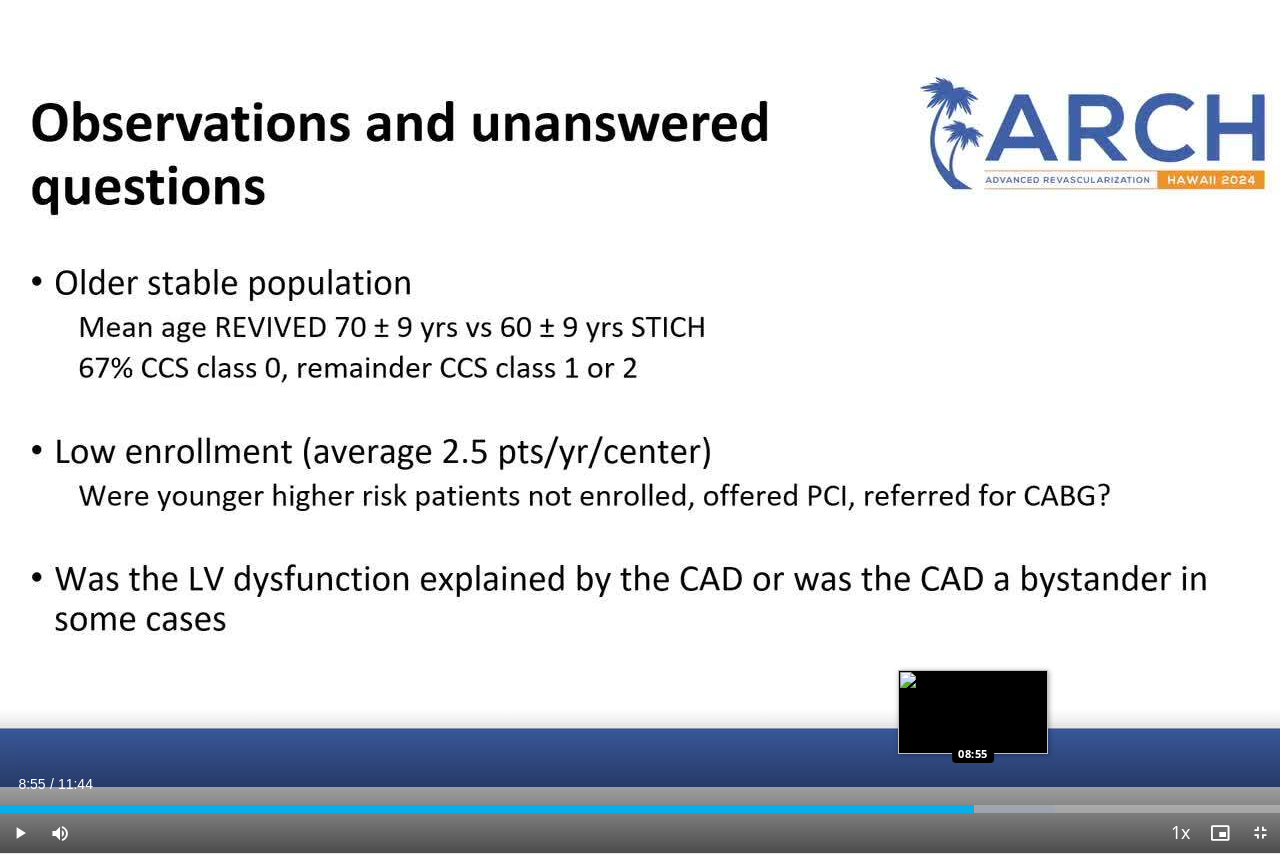 click on "Loaded :  82.39% 08:55 08:55" at bounding box center [640, 803] 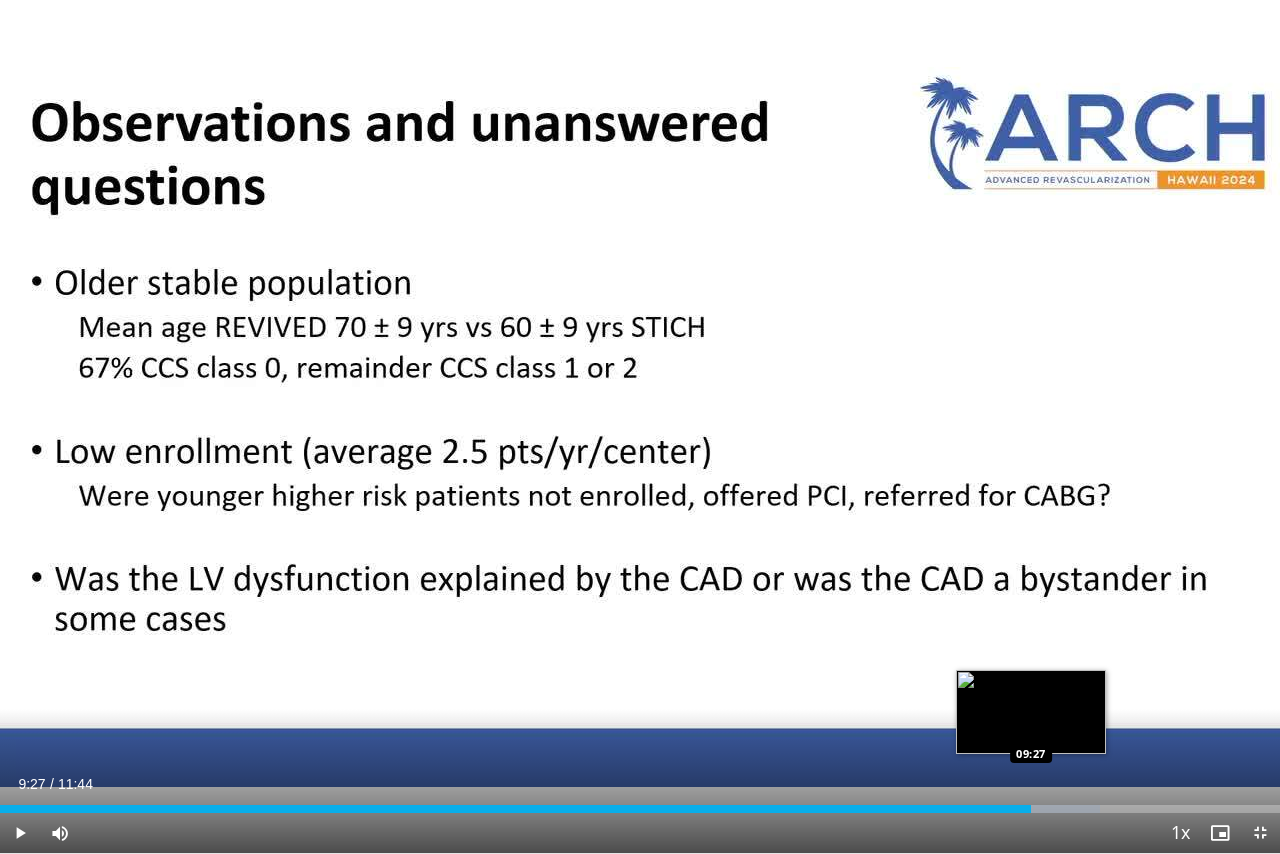 click at bounding box center [1015, 809] 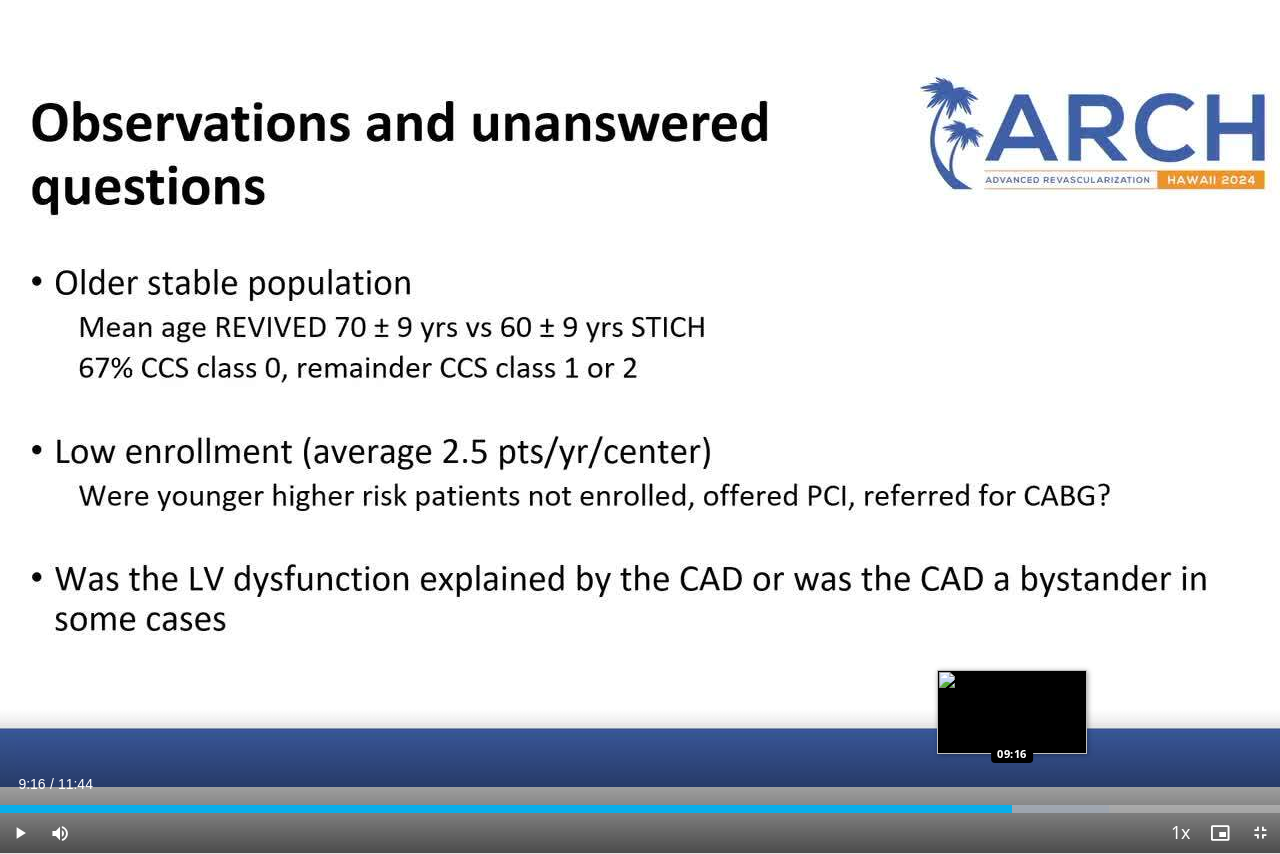 click on "Loaded :  86.65% 09:28 09:16" at bounding box center (640, 809) 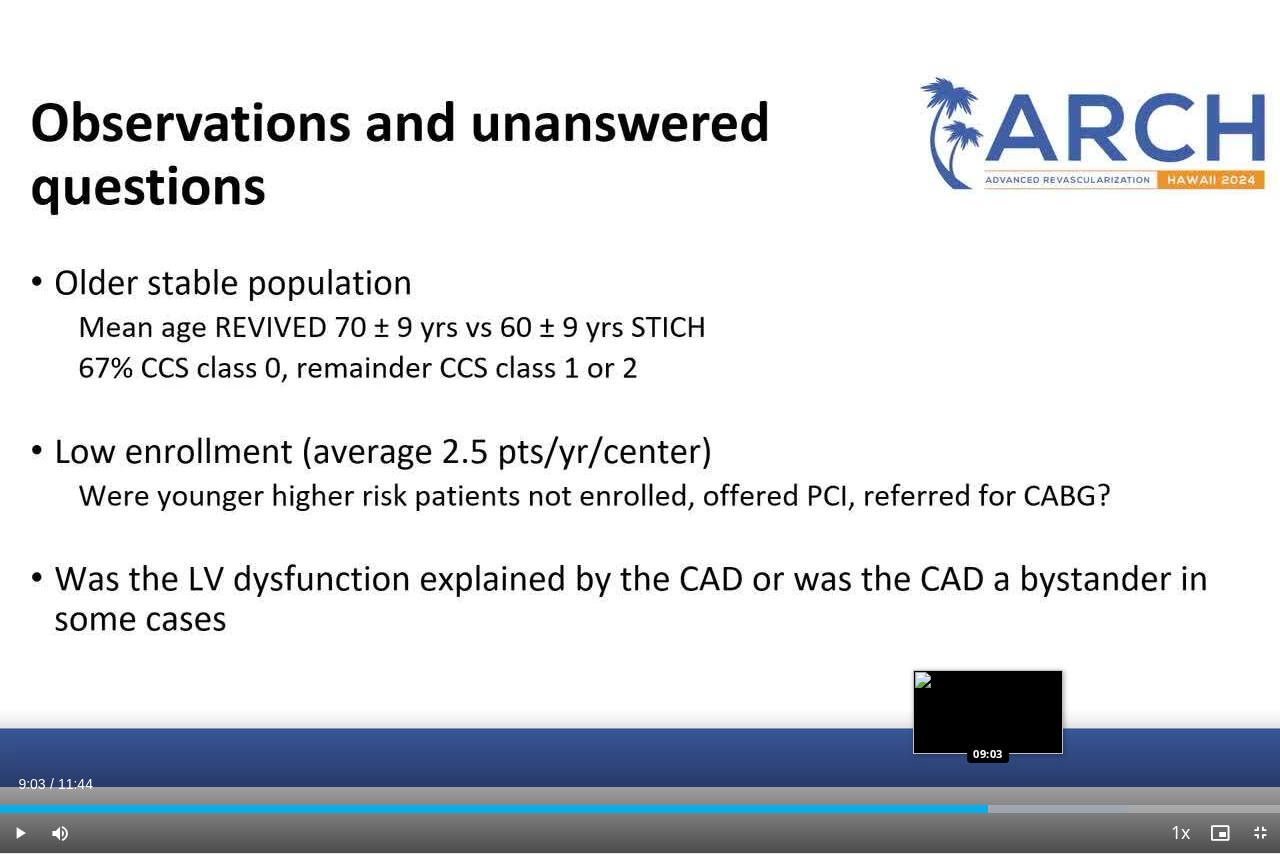 click on "Loaded :  88.07% 09:03 09:03" at bounding box center [640, 809] 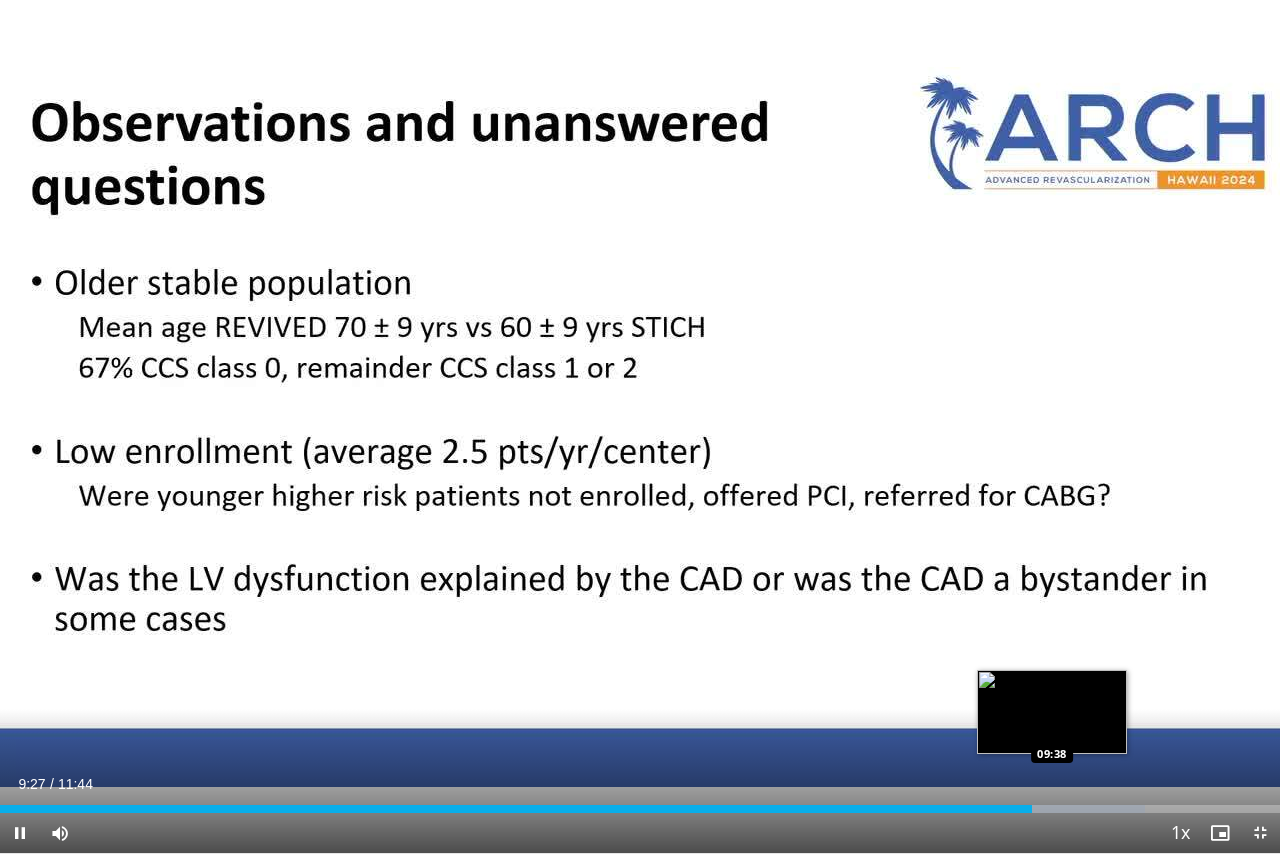 click on "Loaded :  89.49% 09:27 09:38" at bounding box center [640, 803] 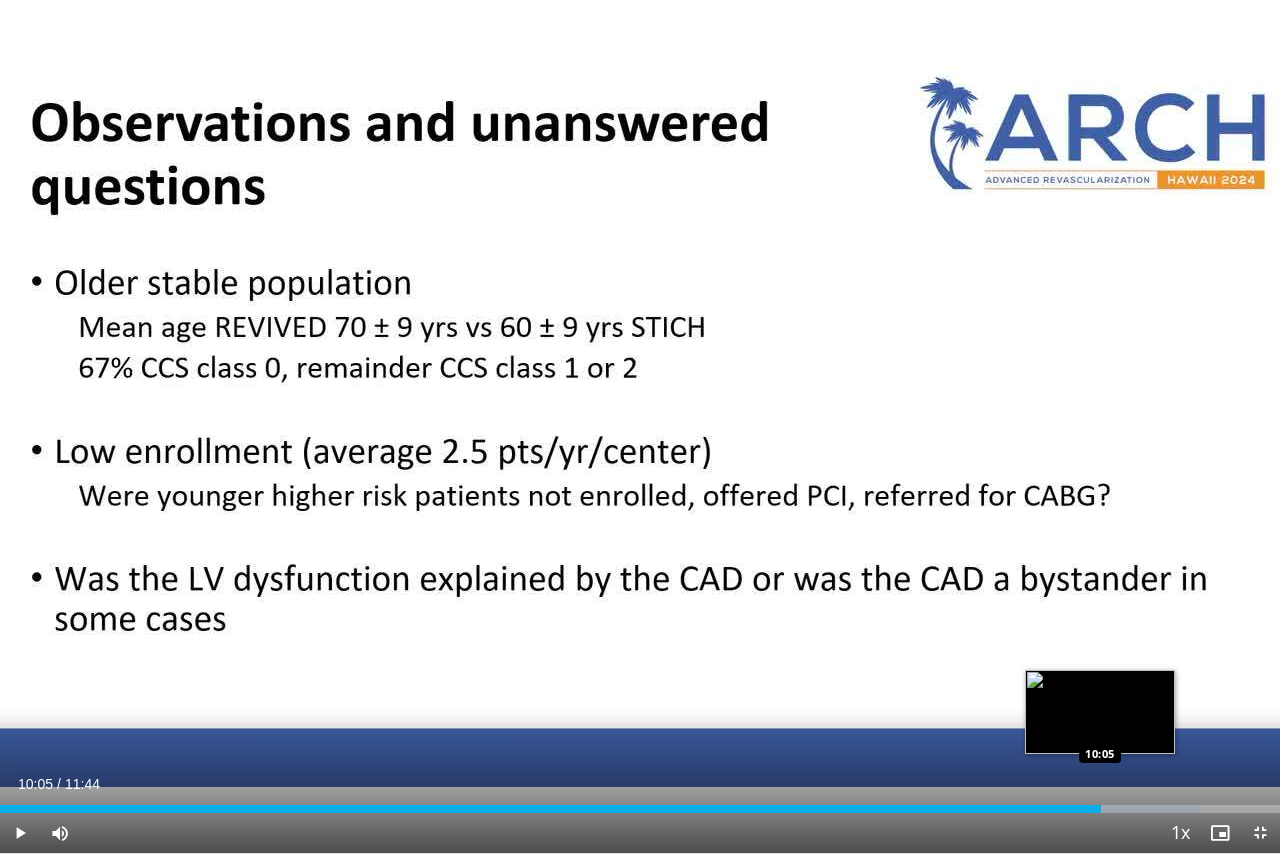 click on "Loaded :  93.75% 10:05 10:05" at bounding box center [640, 803] 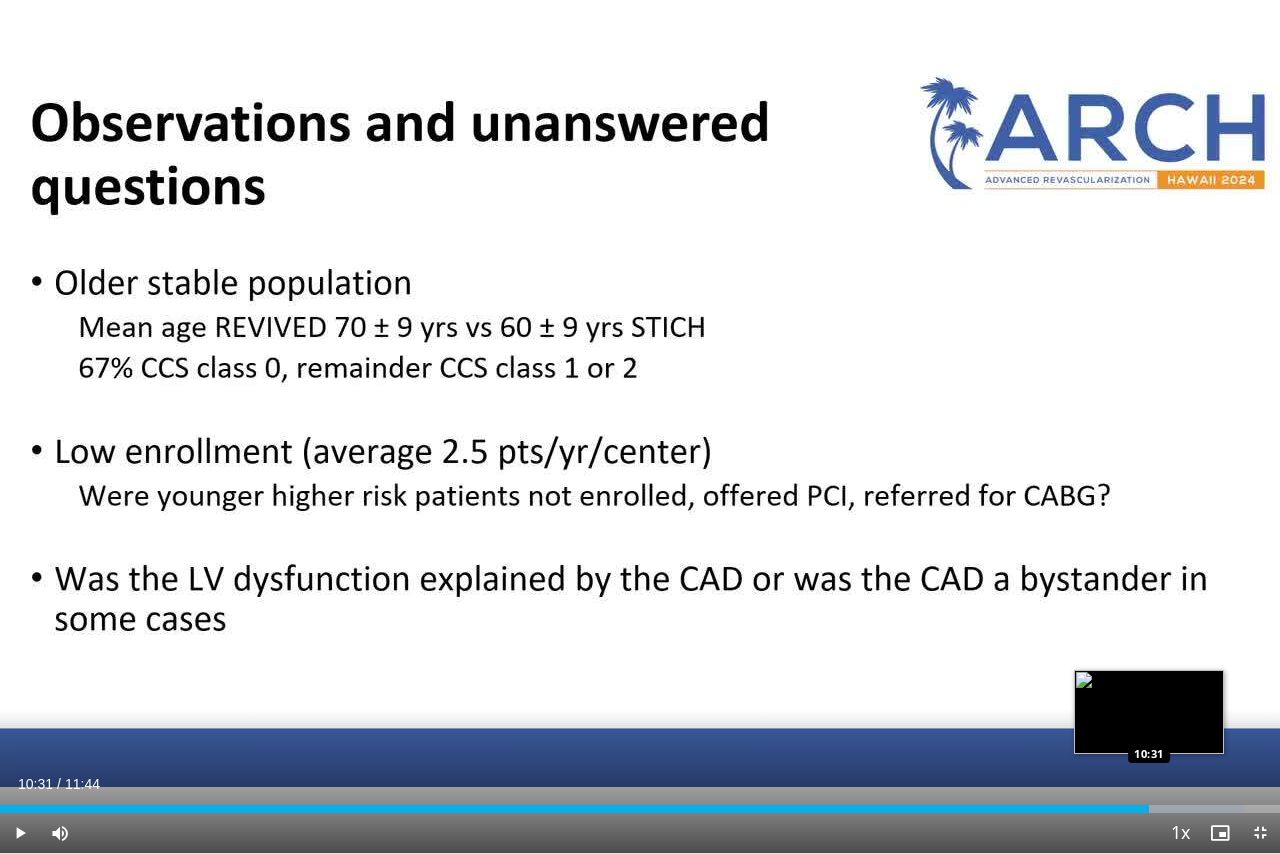 click at bounding box center [1160, 809] 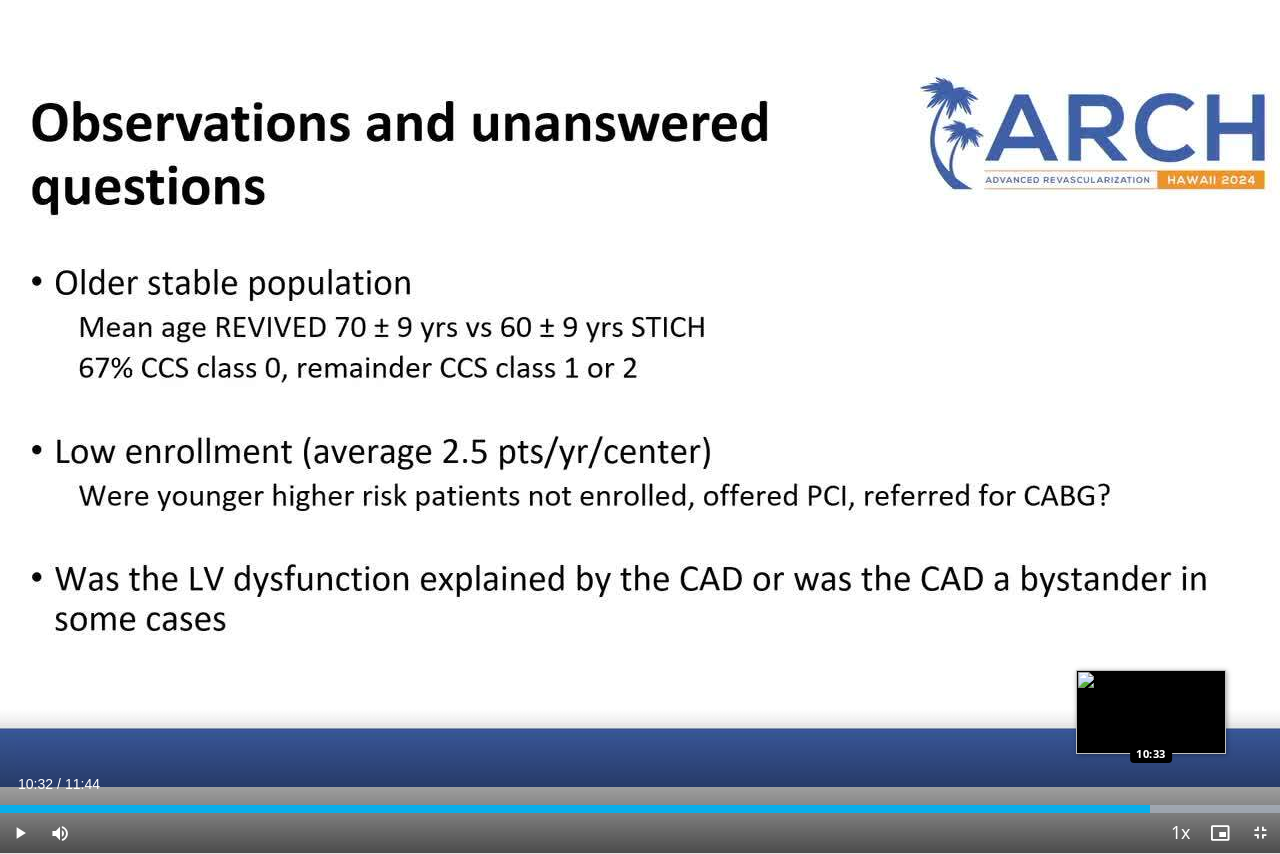 click on "Loaded :  100.00% 10:32 10:33" at bounding box center [640, 809] 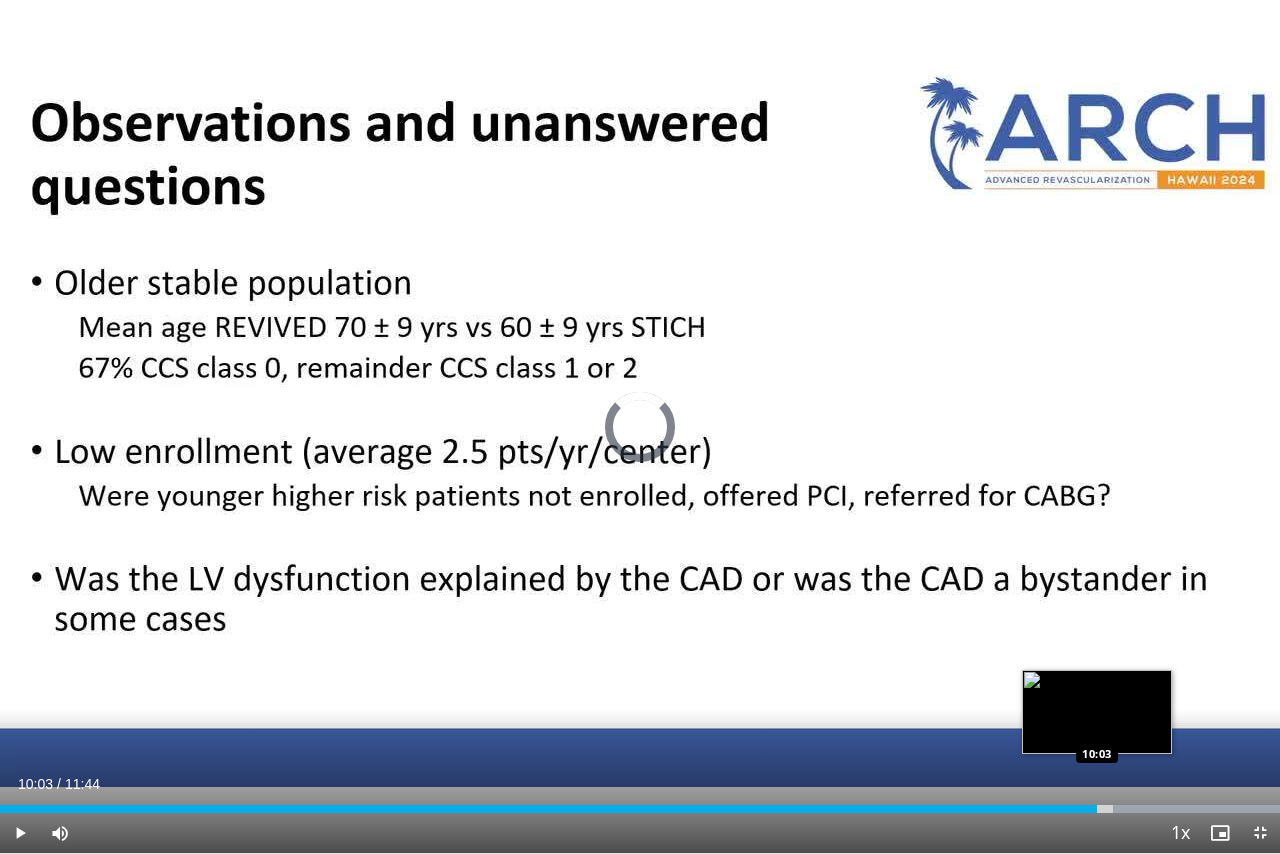 click on "Loaded :  100.00% 10:03 10:03" at bounding box center (640, 809) 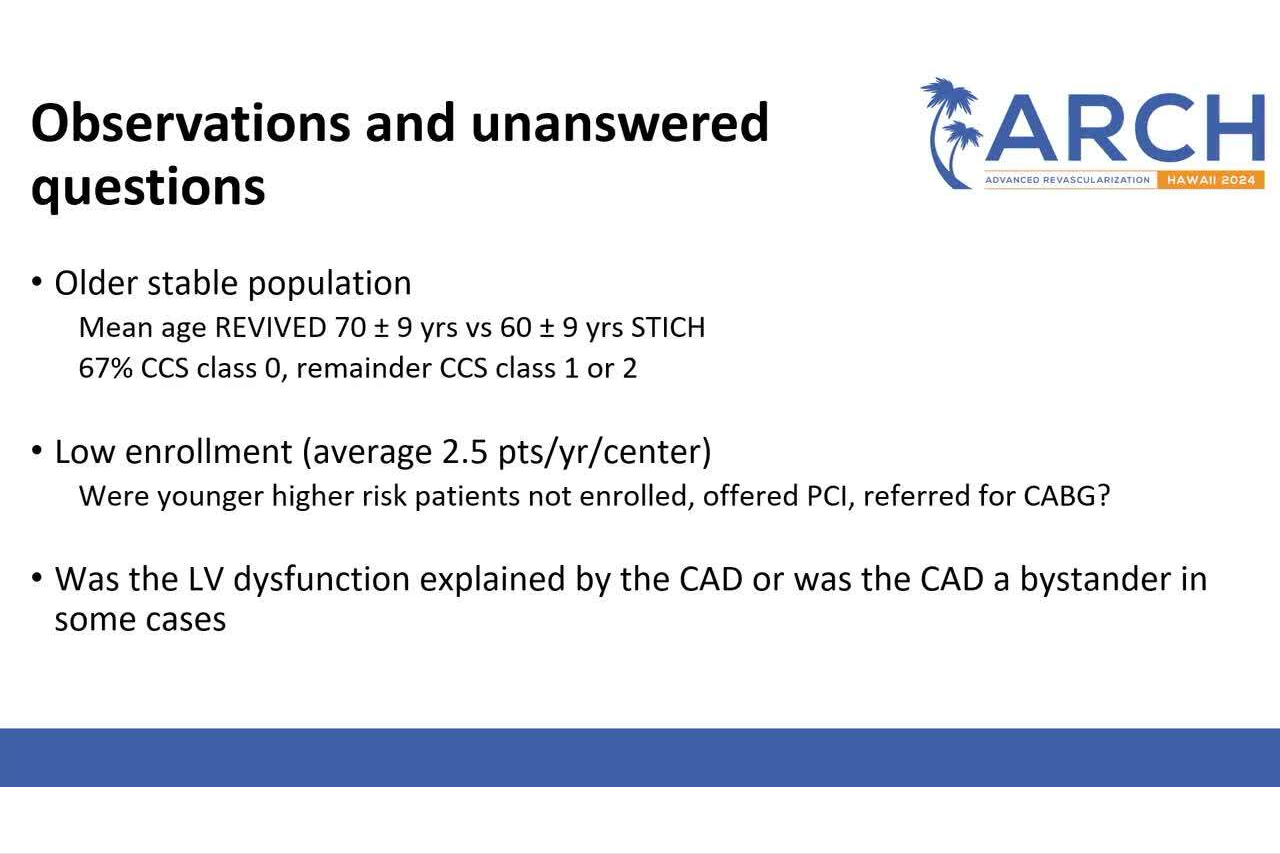 click on "**********" at bounding box center (640, 427) 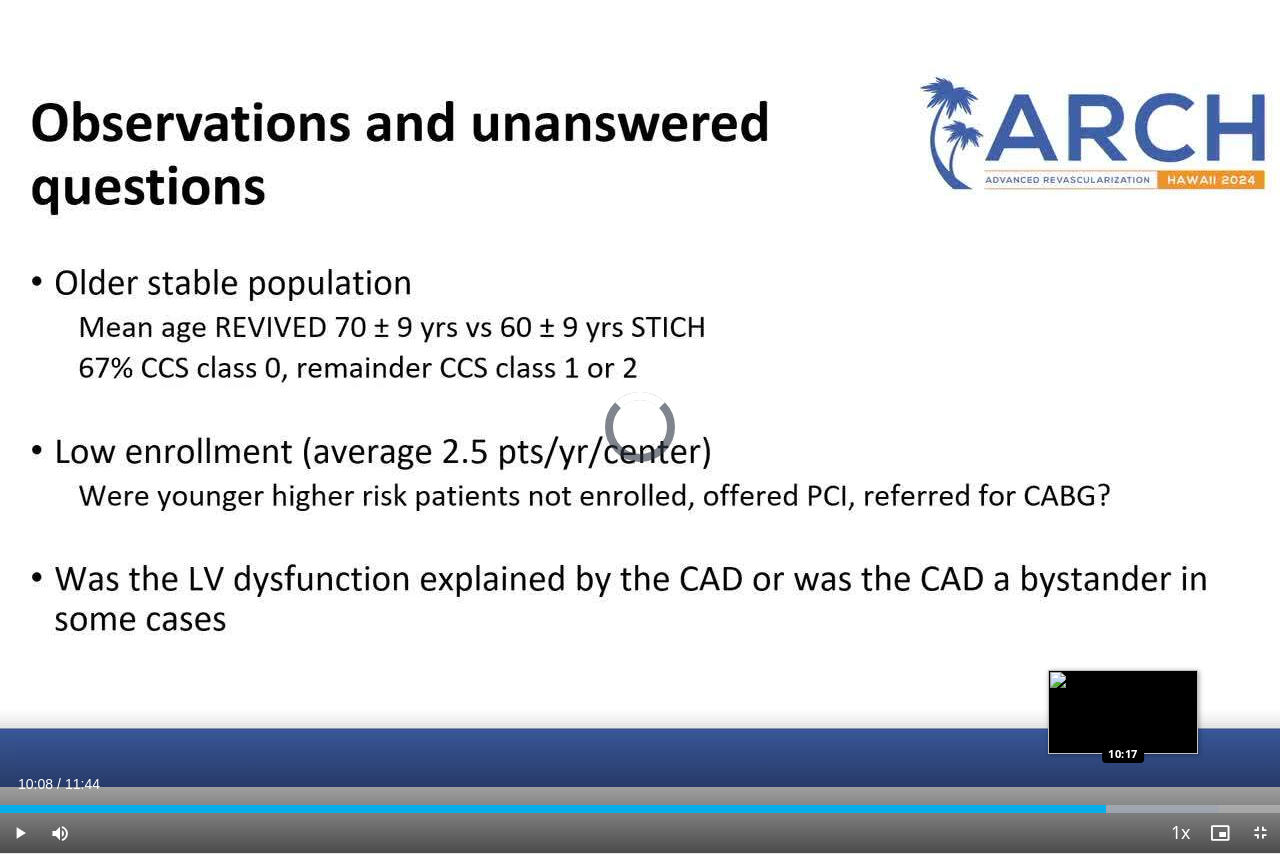 click on "Loaded :  95.17% 10:08 10:17" at bounding box center (640, 809) 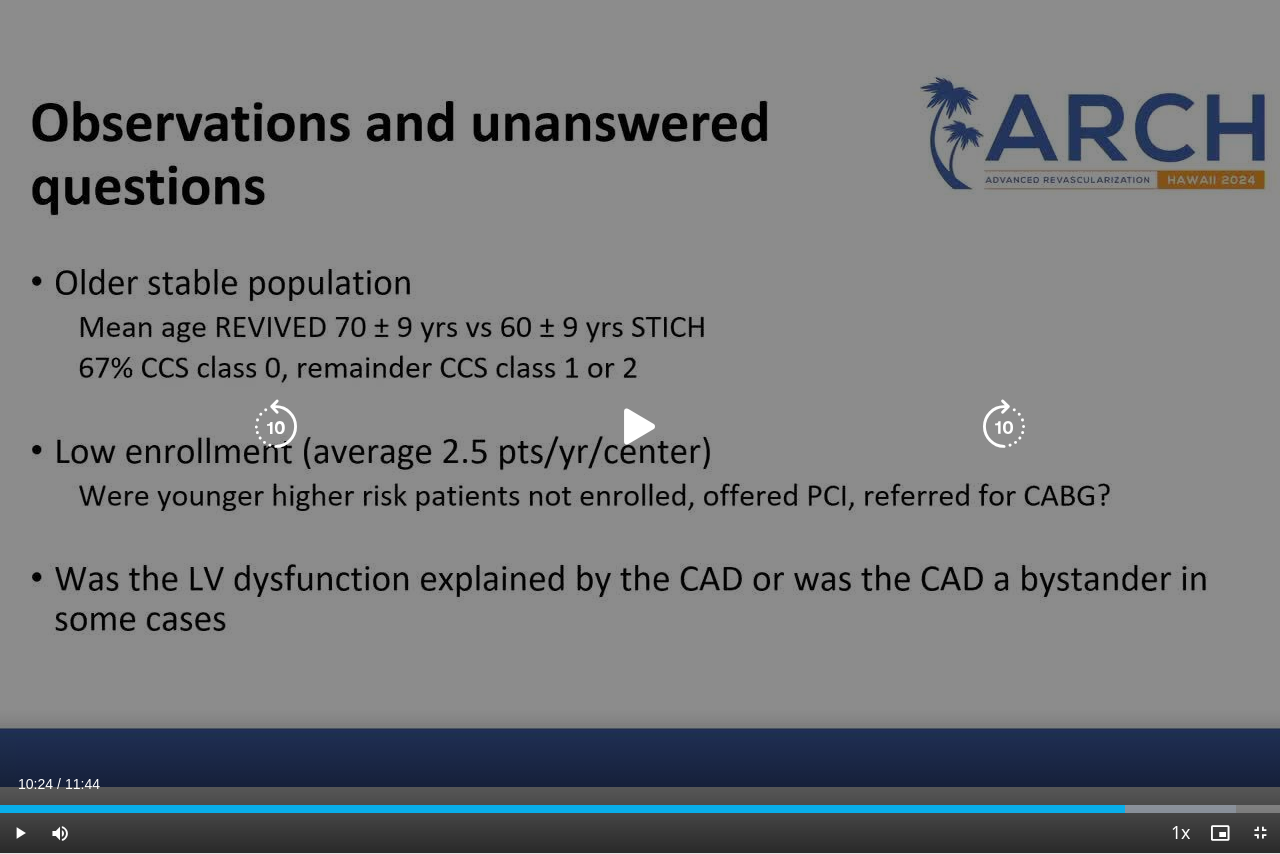 click at bounding box center [1163, 809] 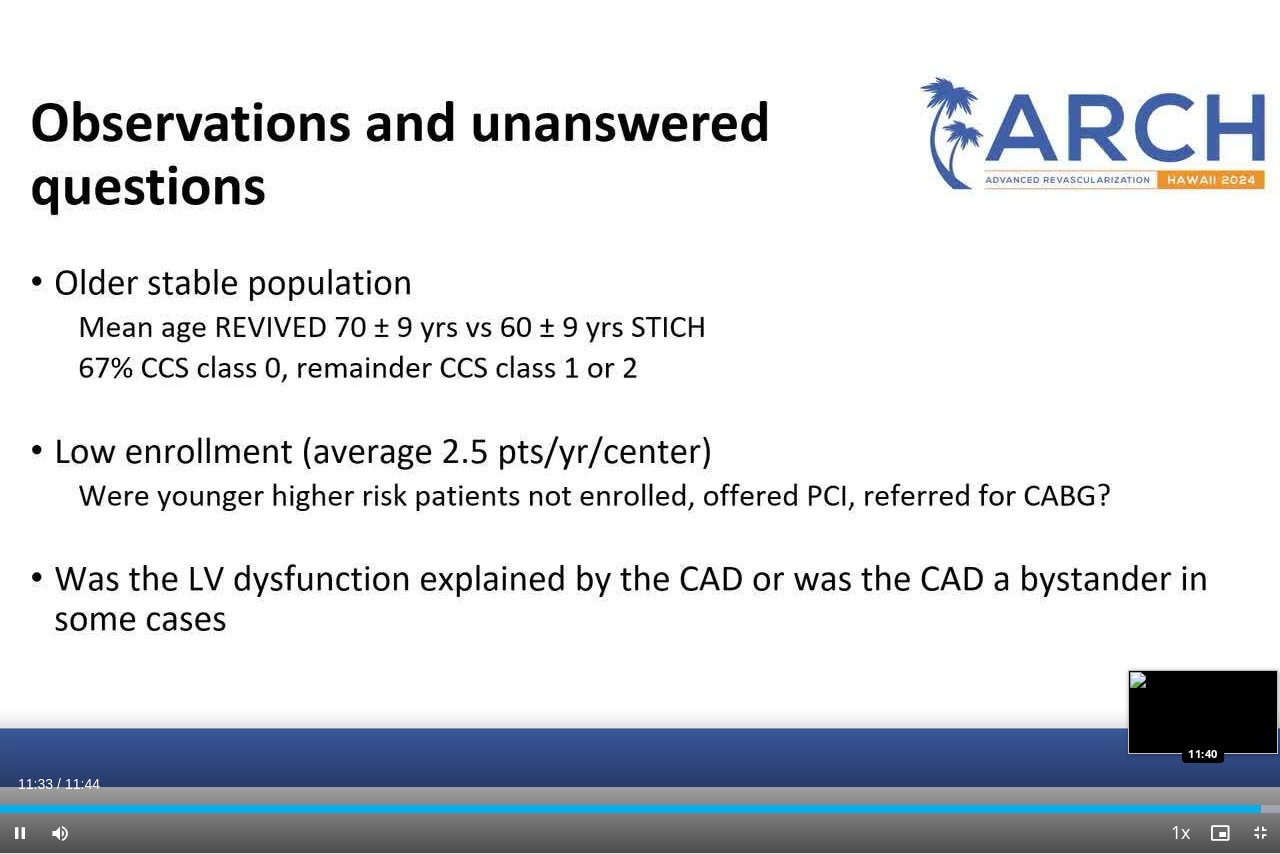click on "Loaded :  100.00% 11:33 11:40" at bounding box center [640, 809] 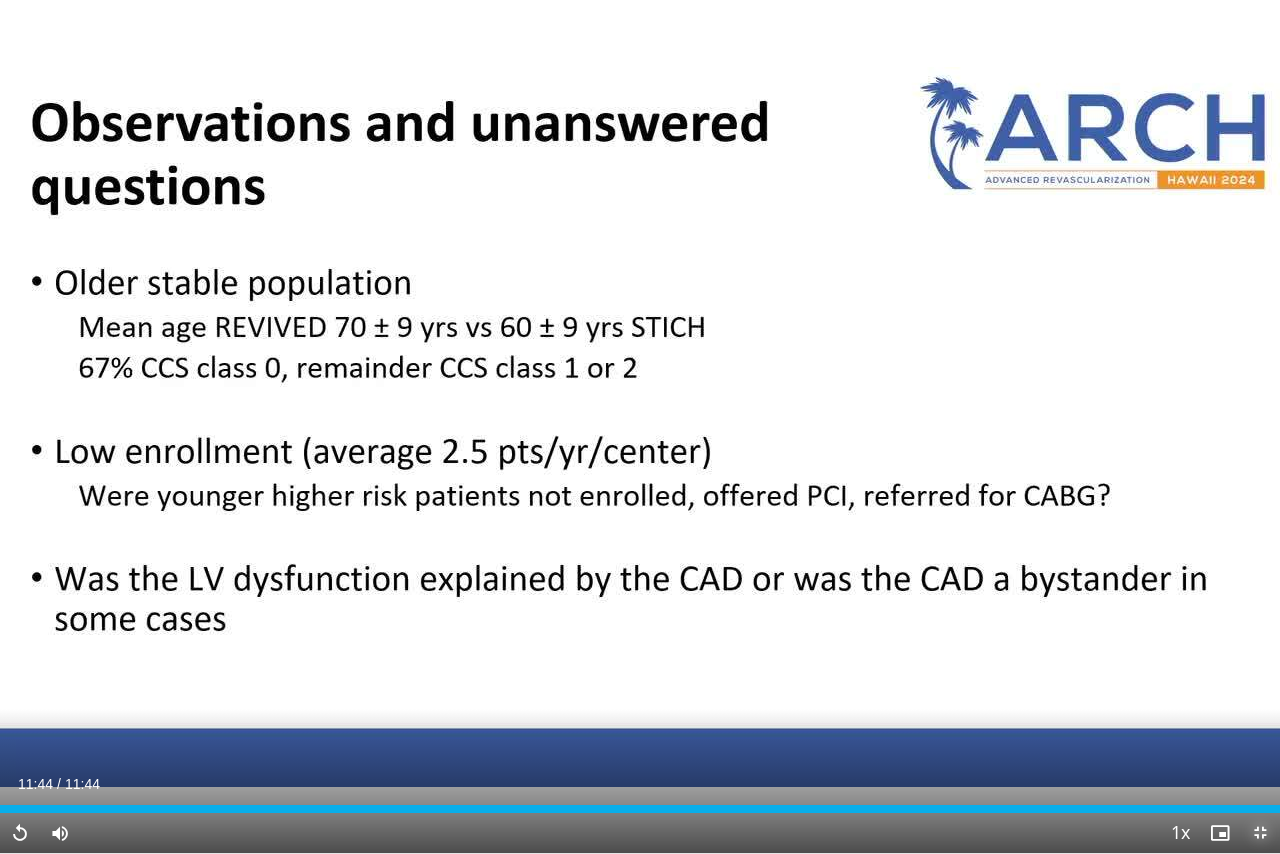 click at bounding box center (1260, 833) 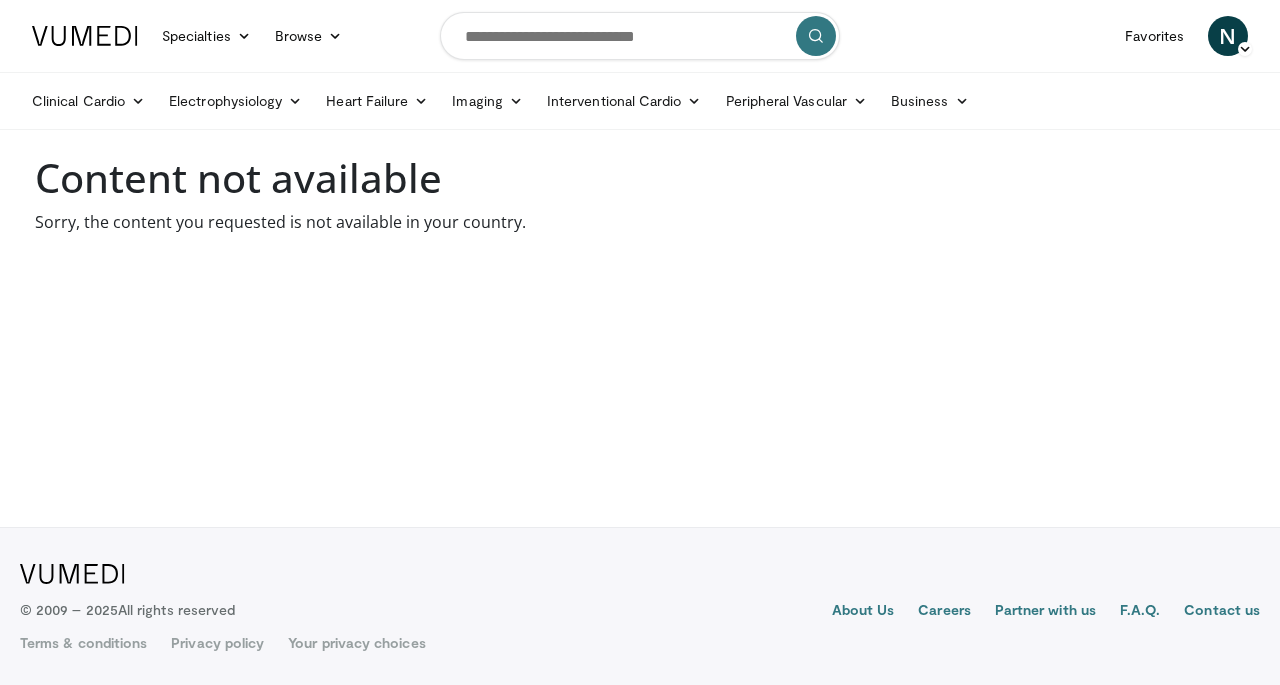 scroll, scrollTop: 0, scrollLeft: 0, axis: both 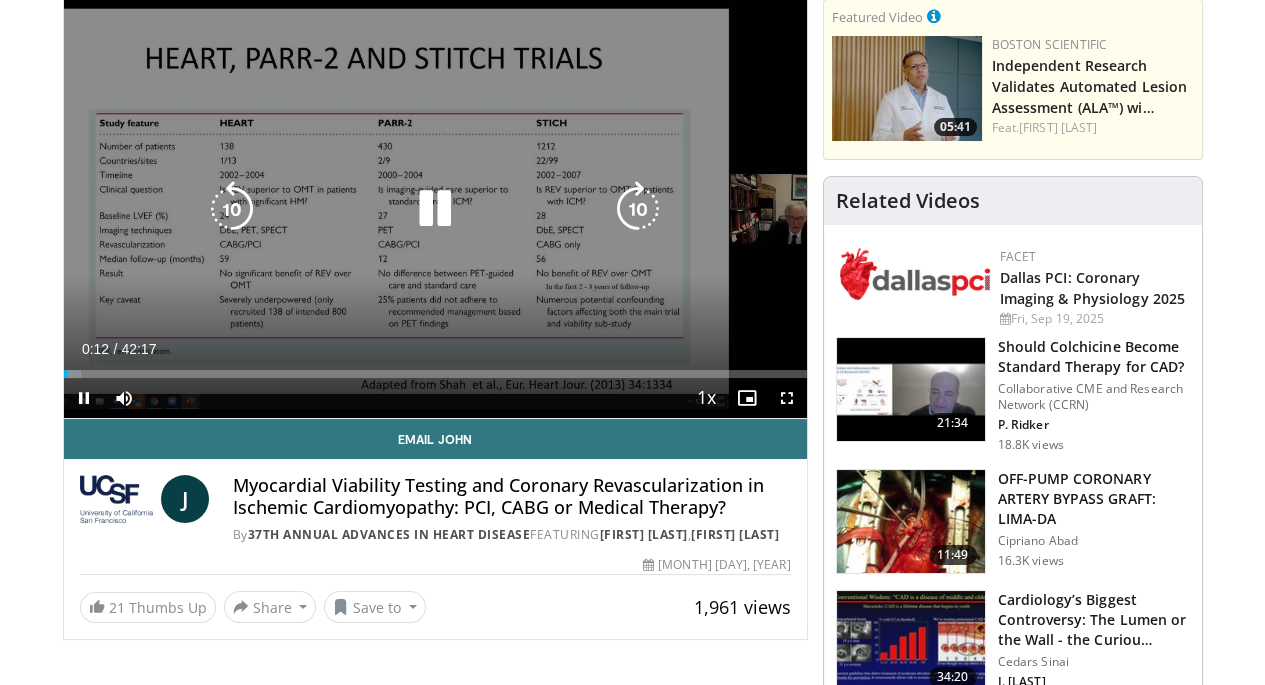 click at bounding box center (435, 209) 